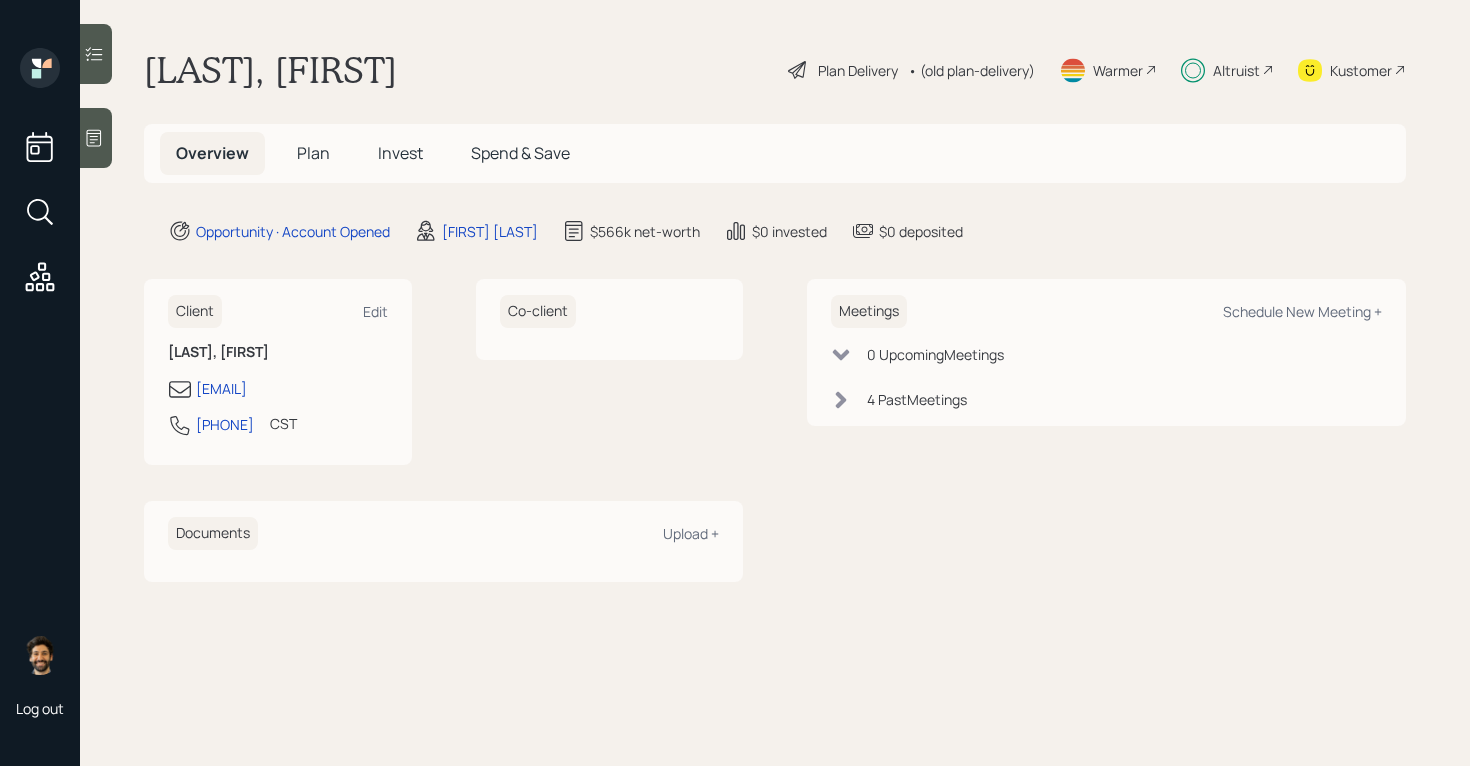 scroll, scrollTop: 0, scrollLeft: 0, axis: both 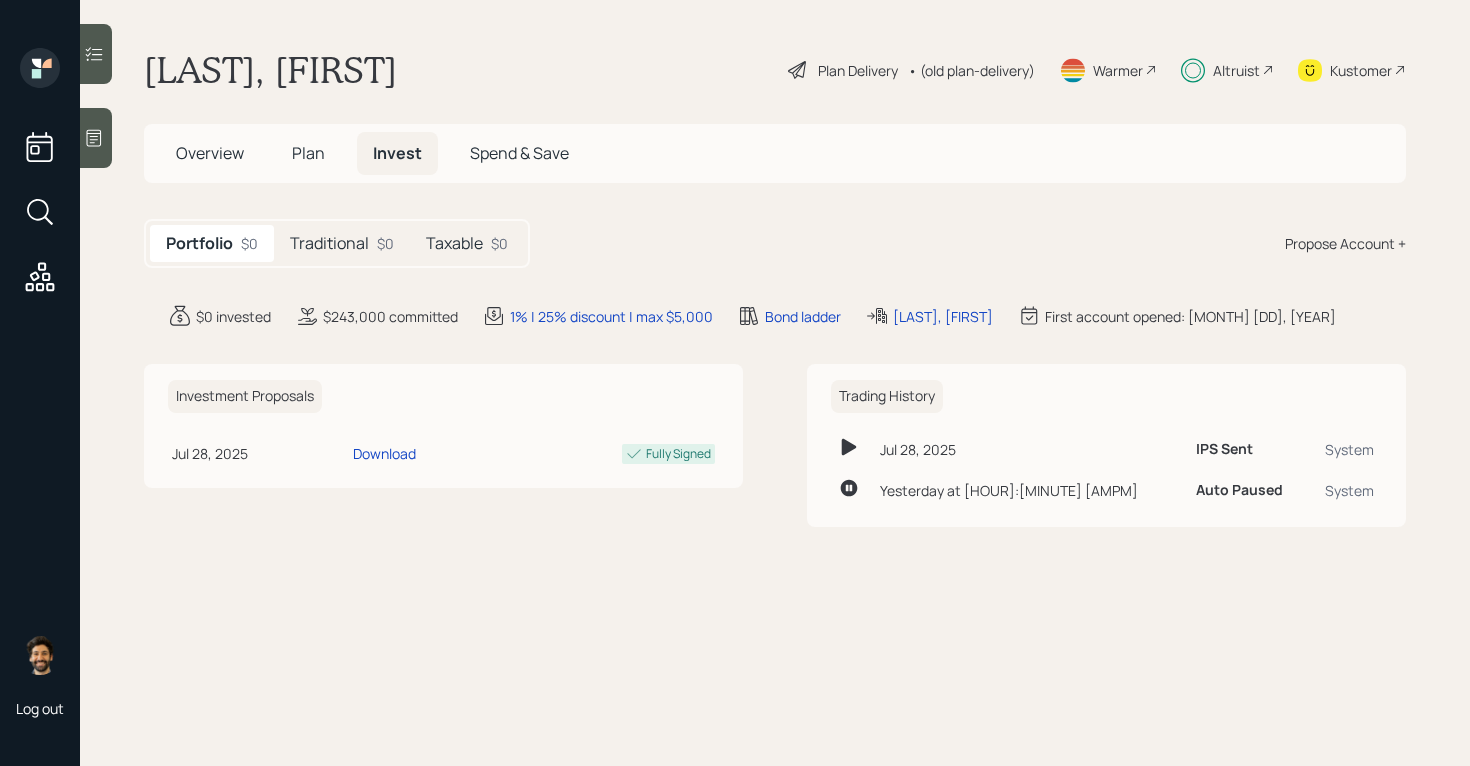 click on "Taxable" at bounding box center (454, 243) 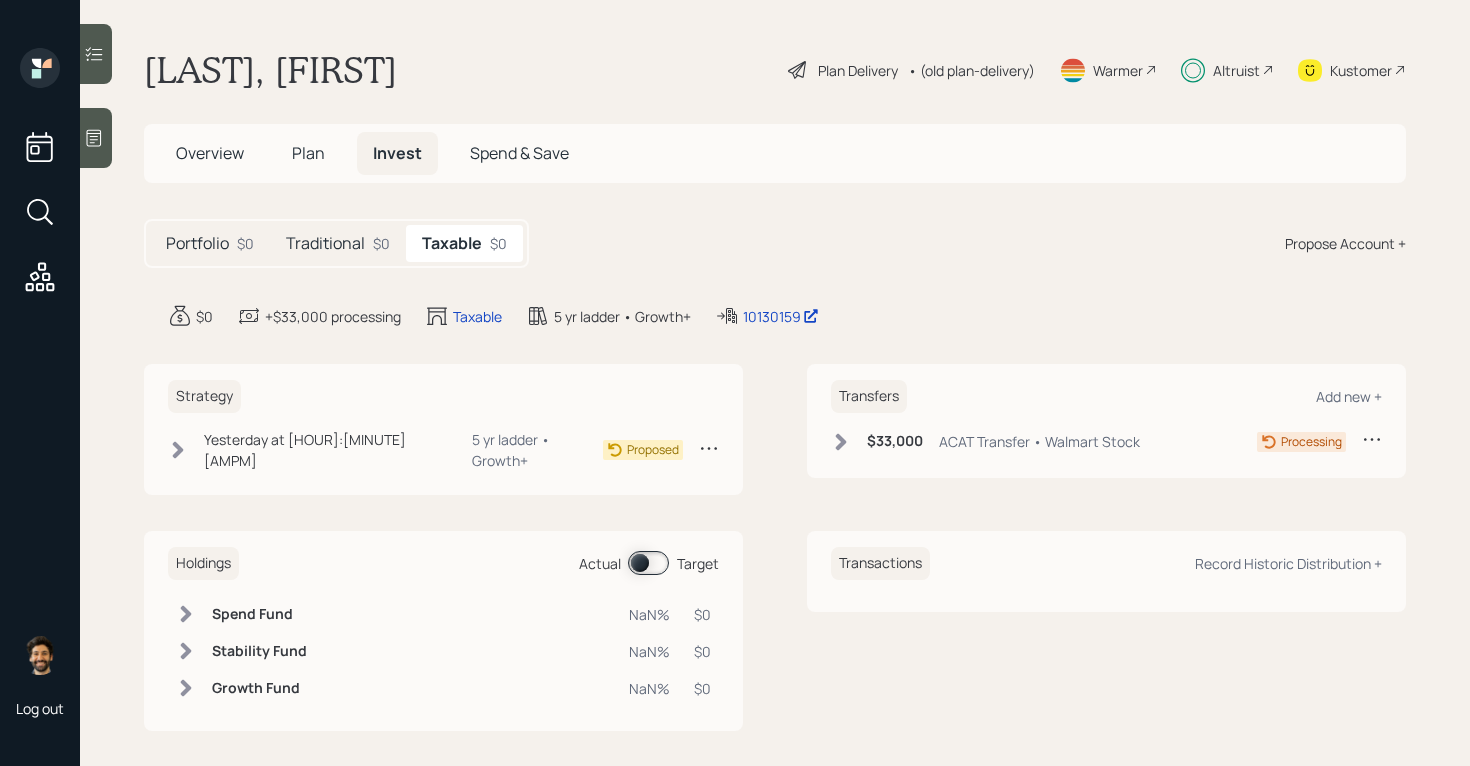 click on "Traditional" at bounding box center [325, 243] 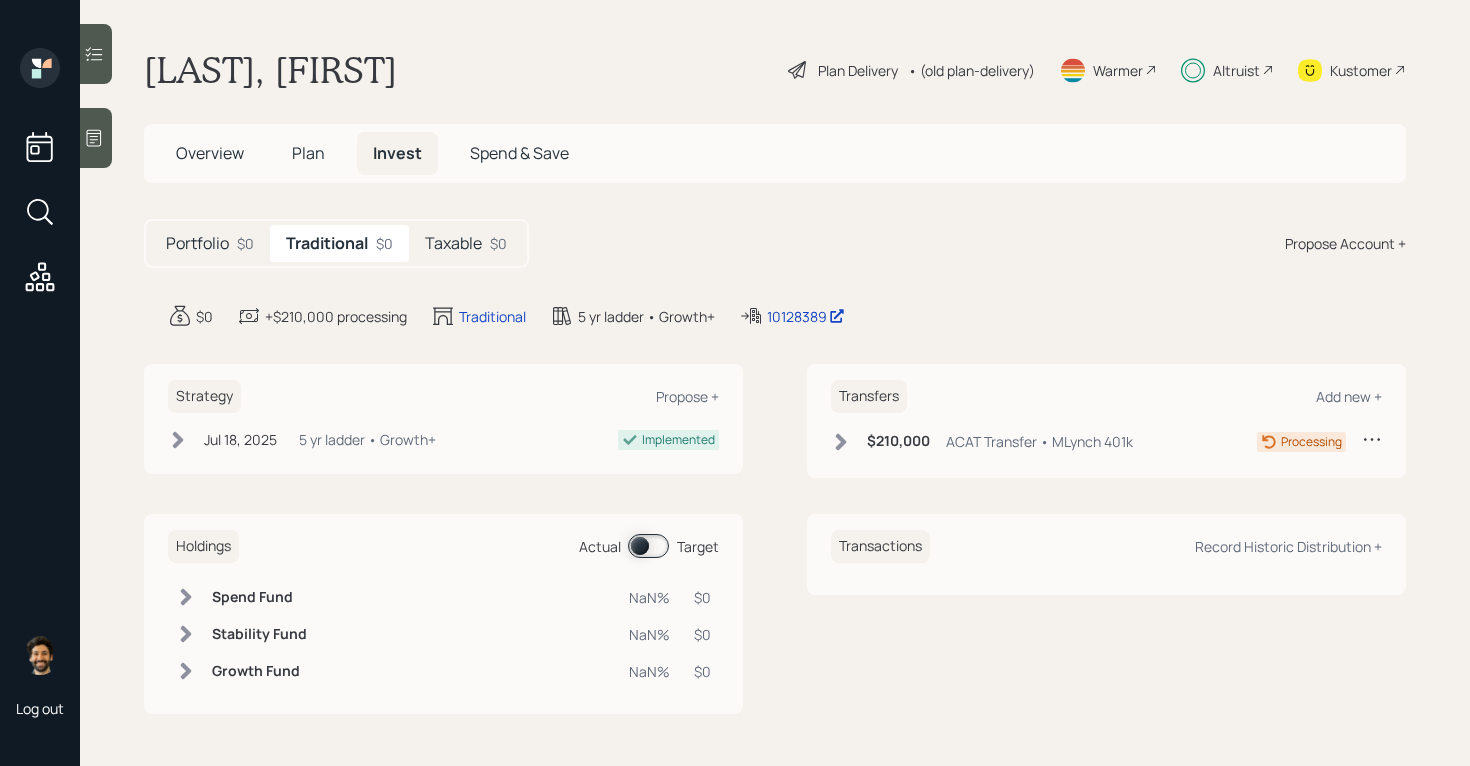 click on "Taxable $0" at bounding box center (466, 243) 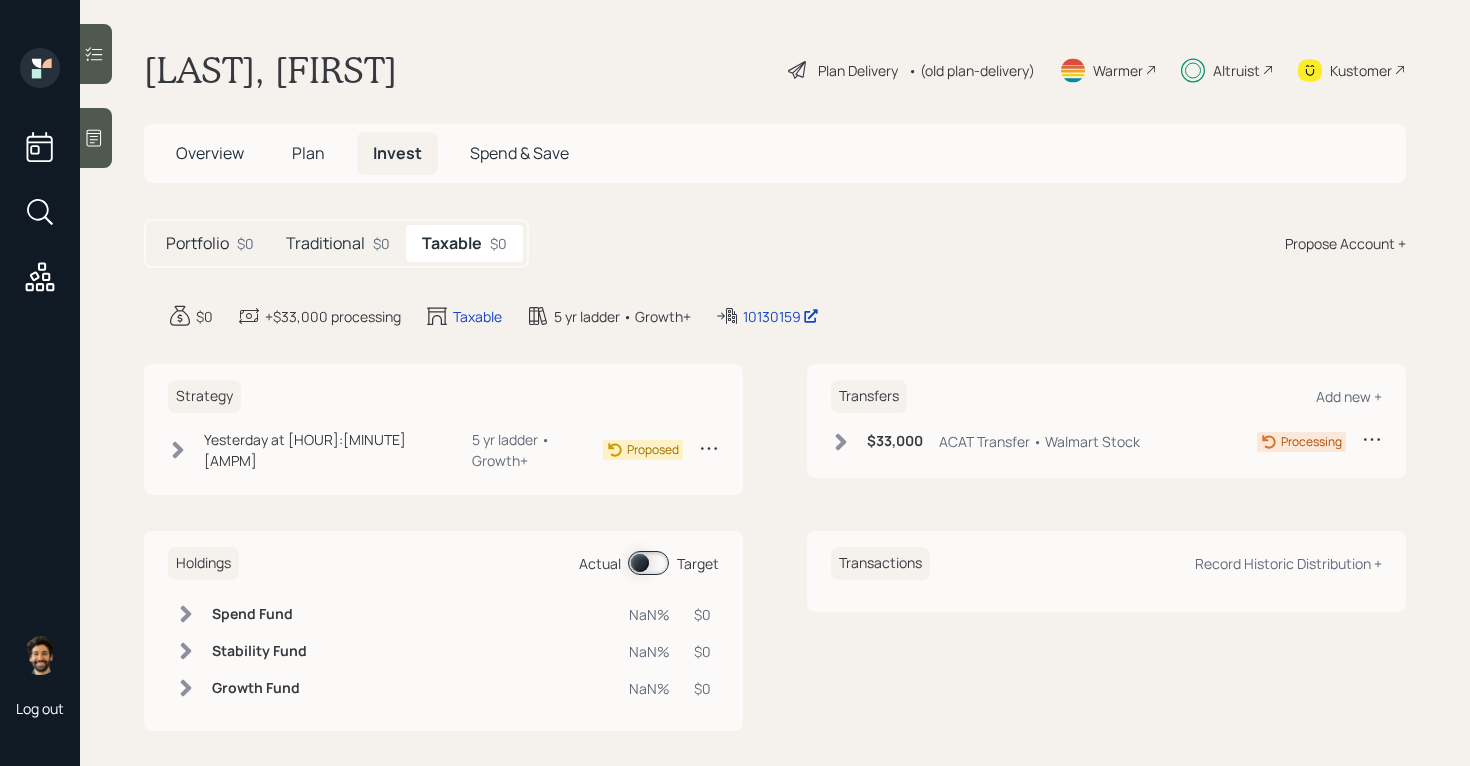 click on "Traditional $0" at bounding box center (338, 243) 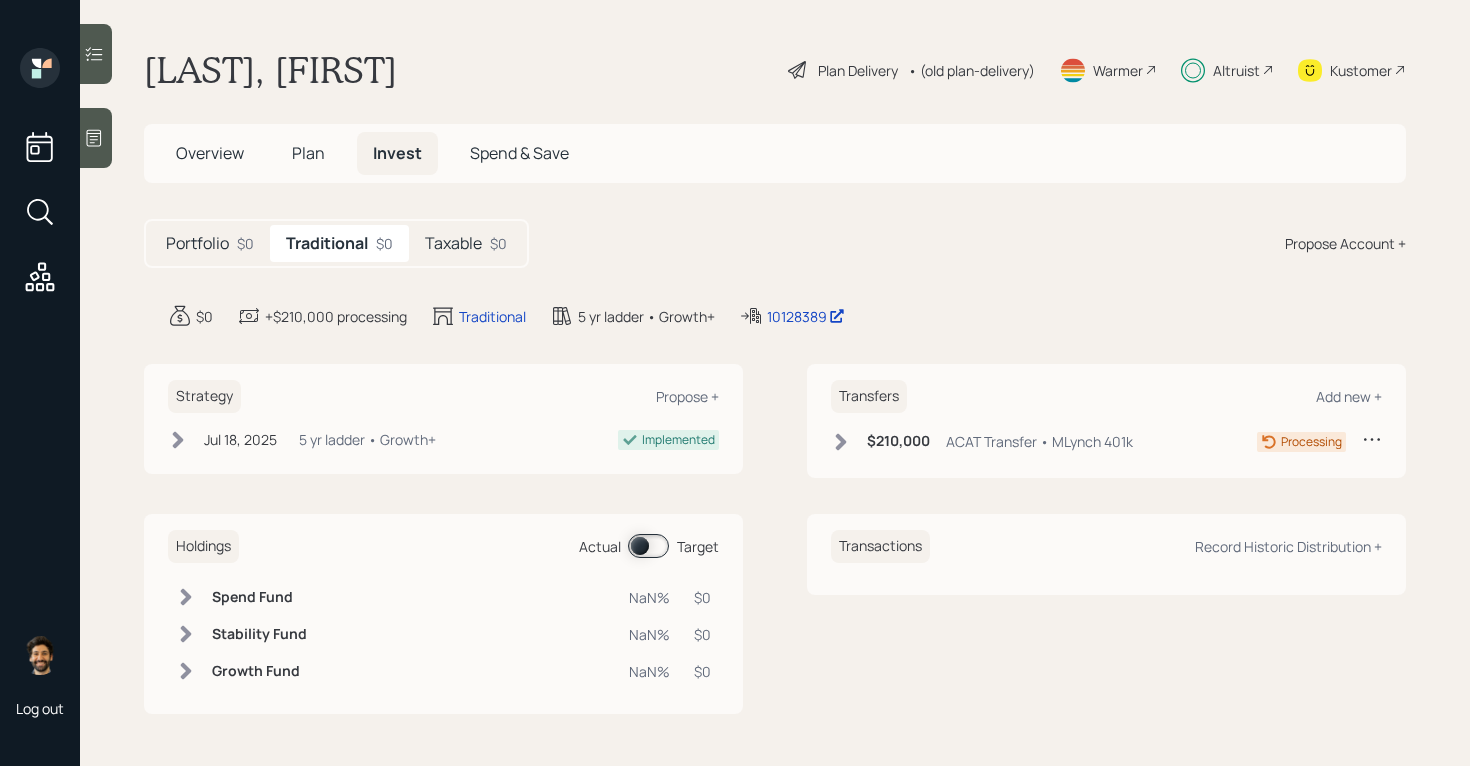 click on "Transfers Add new + $210,000 ACAT Transfer • MLynch 401k Processing" at bounding box center [1106, 421] 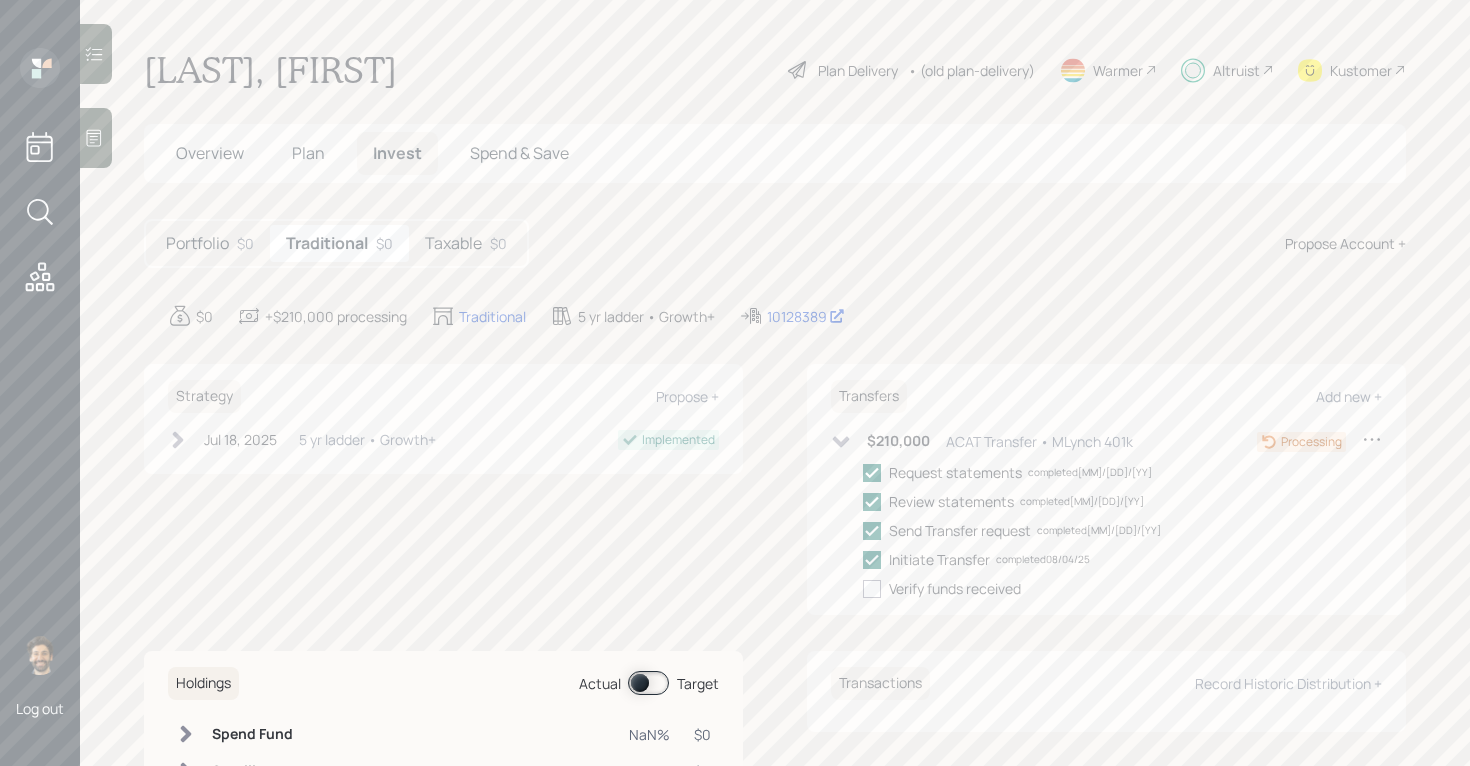 click 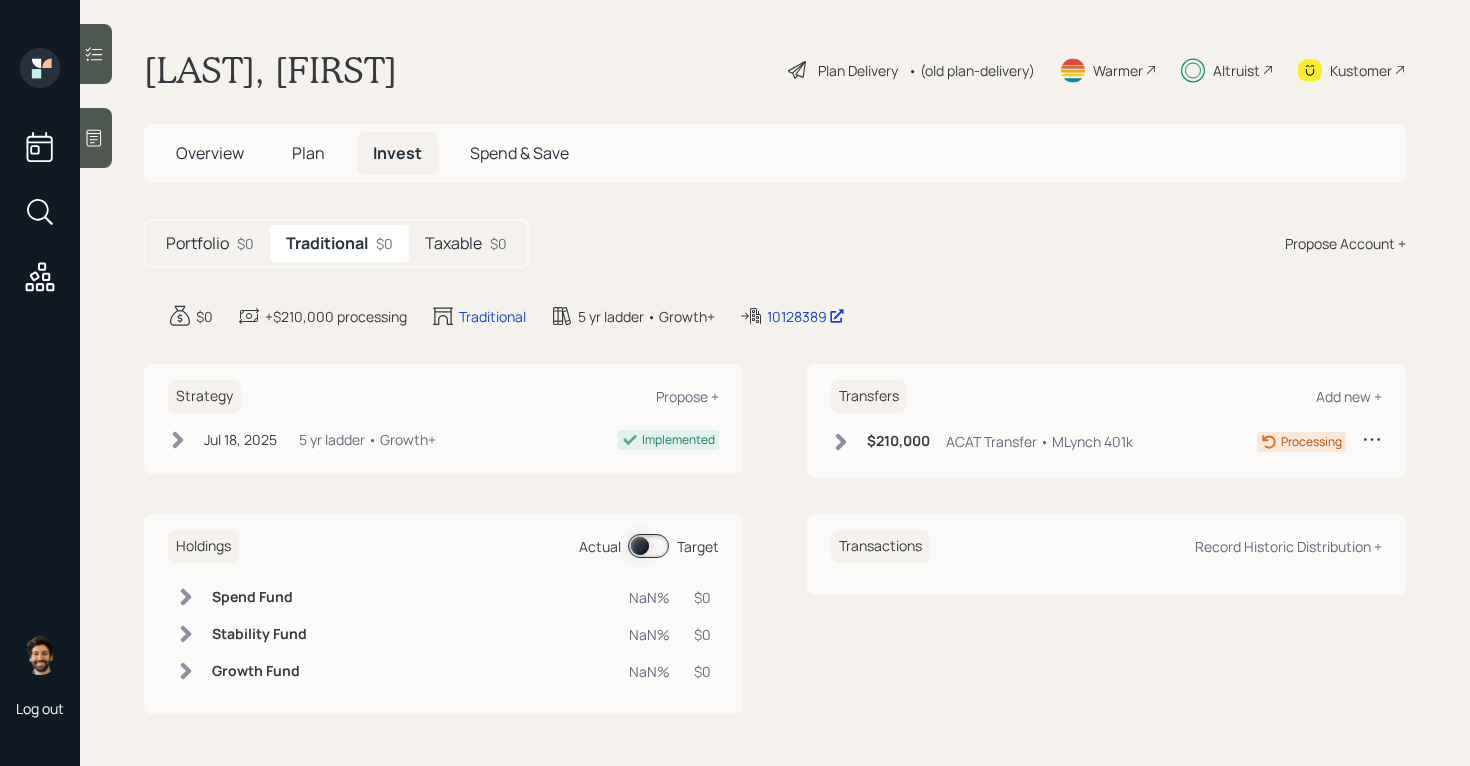 click on "Plan" at bounding box center (308, 153) 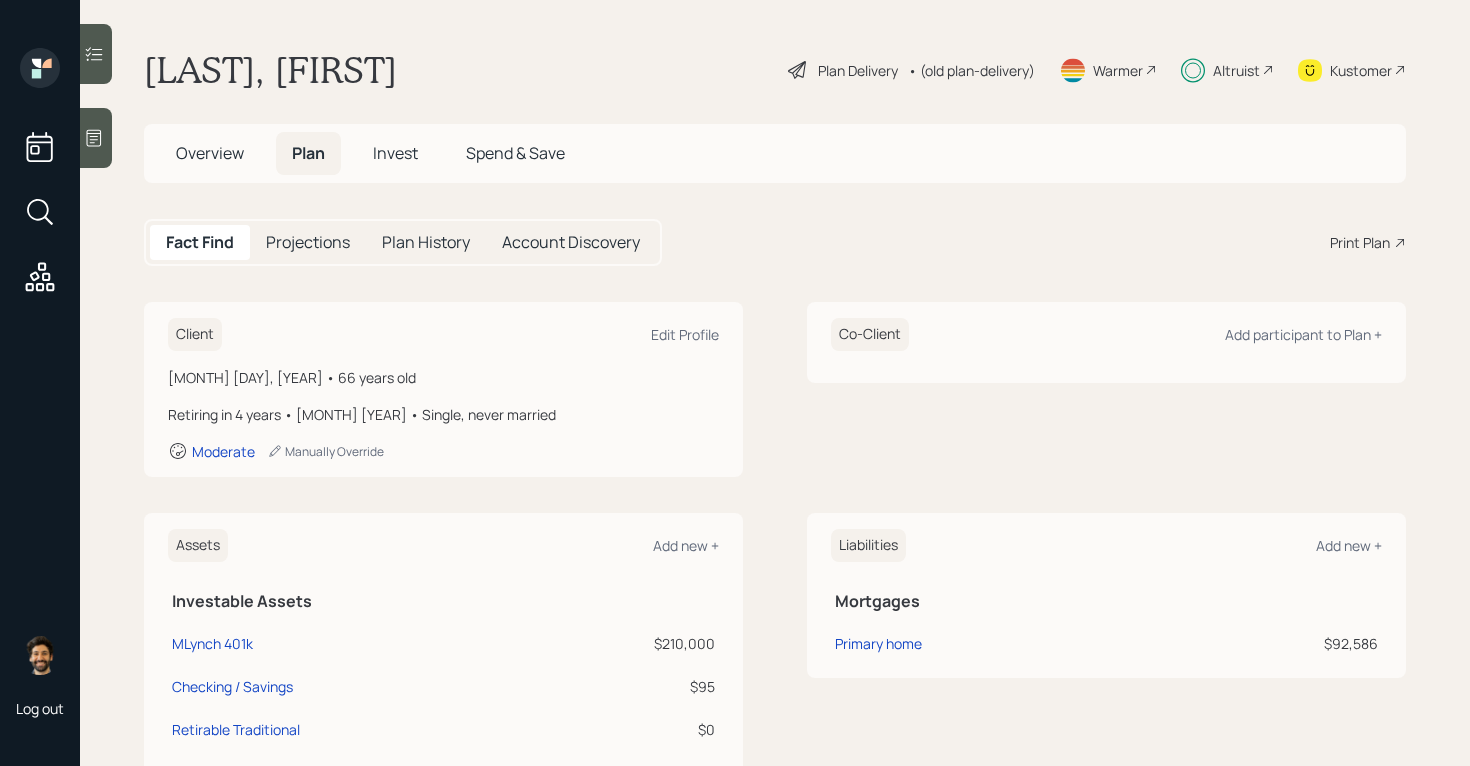 click on "Invest" at bounding box center (395, 153) 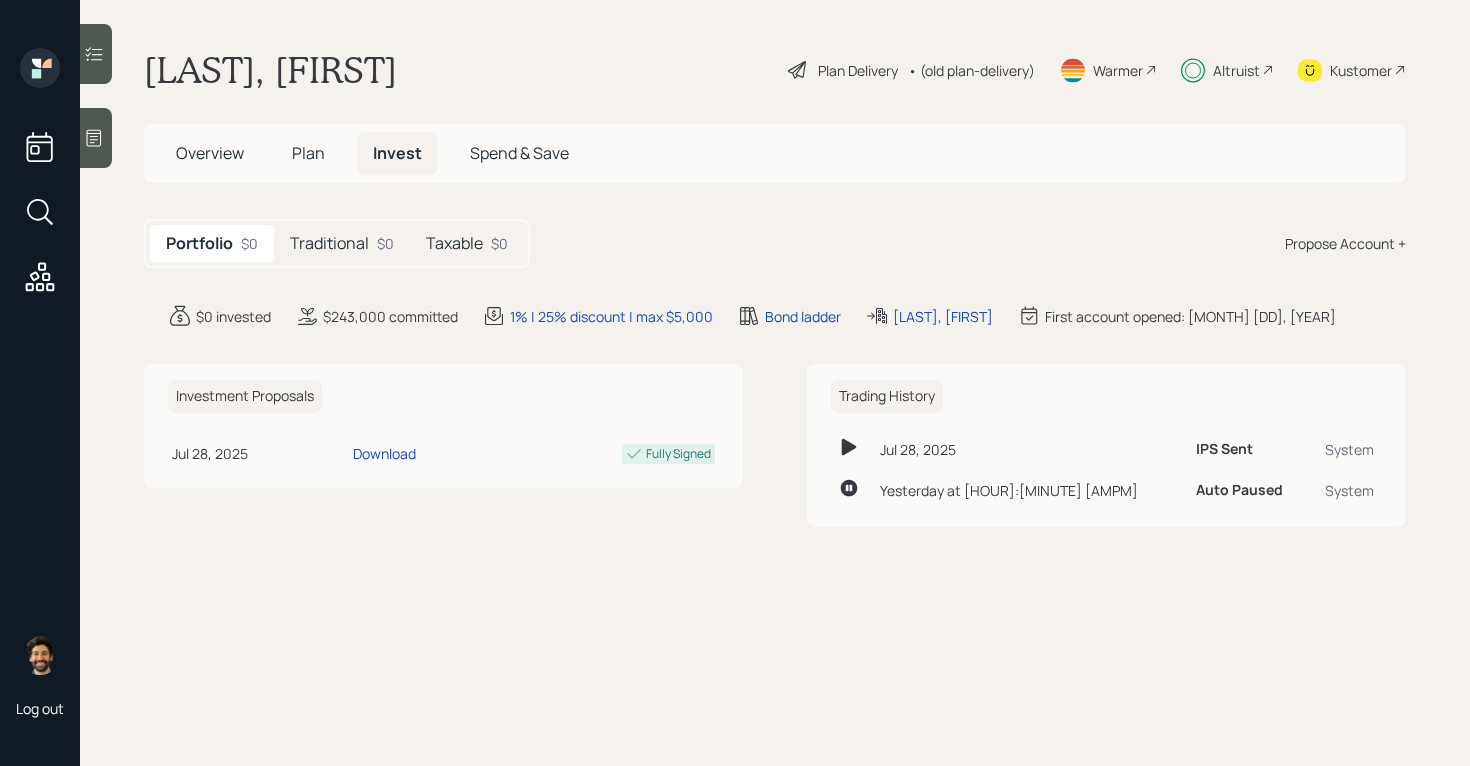 click on "Traditional" at bounding box center (329, 243) 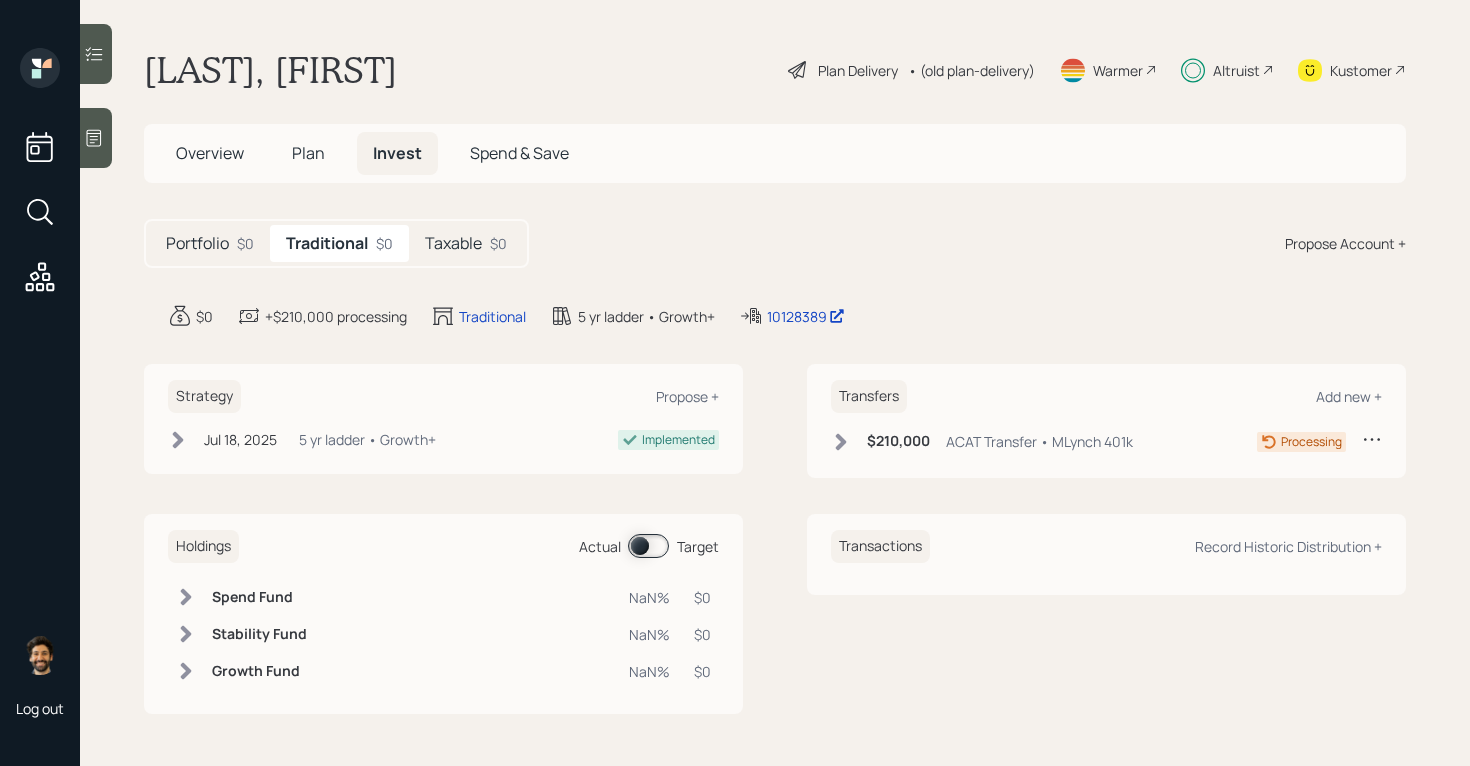 click 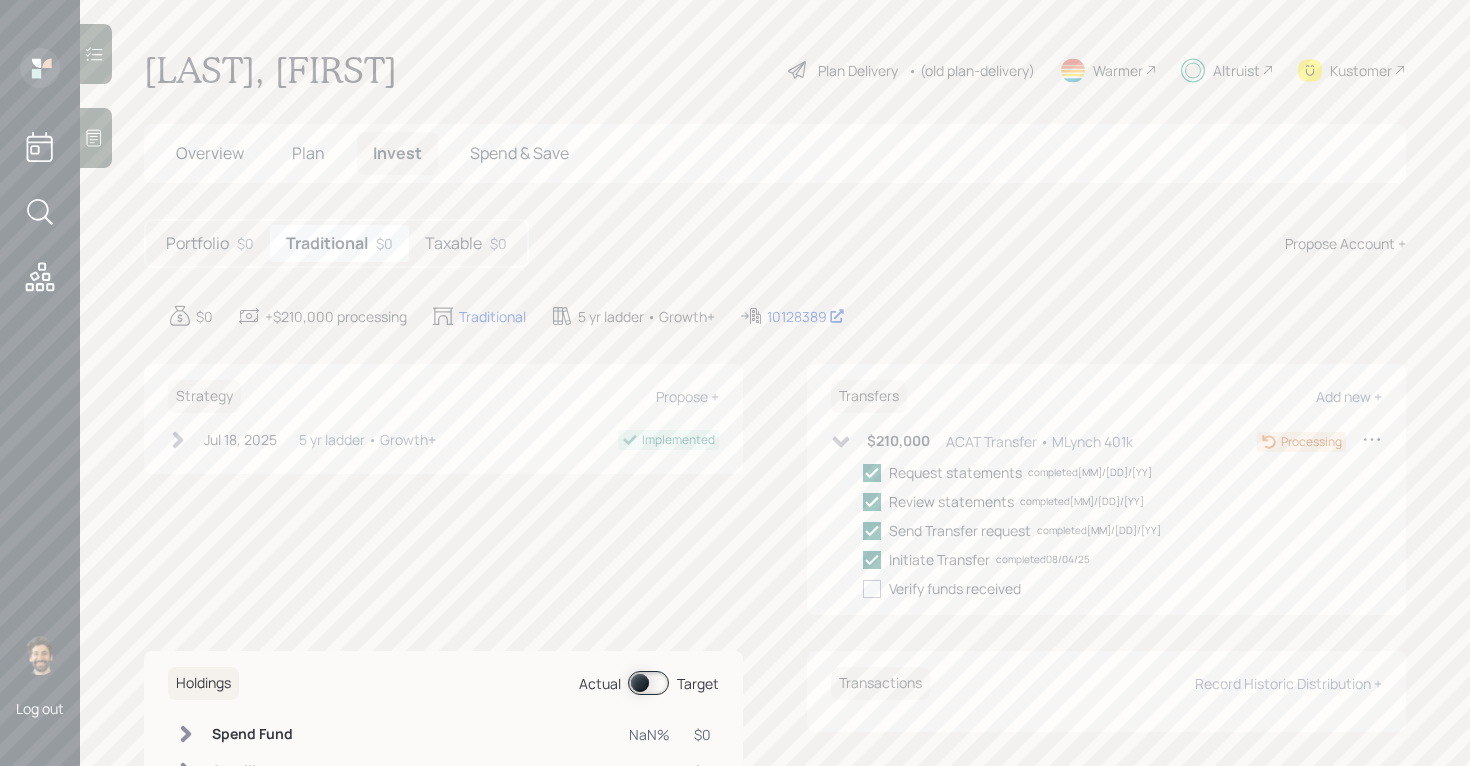 click on "Taxable" at bounding box center (453, 243) 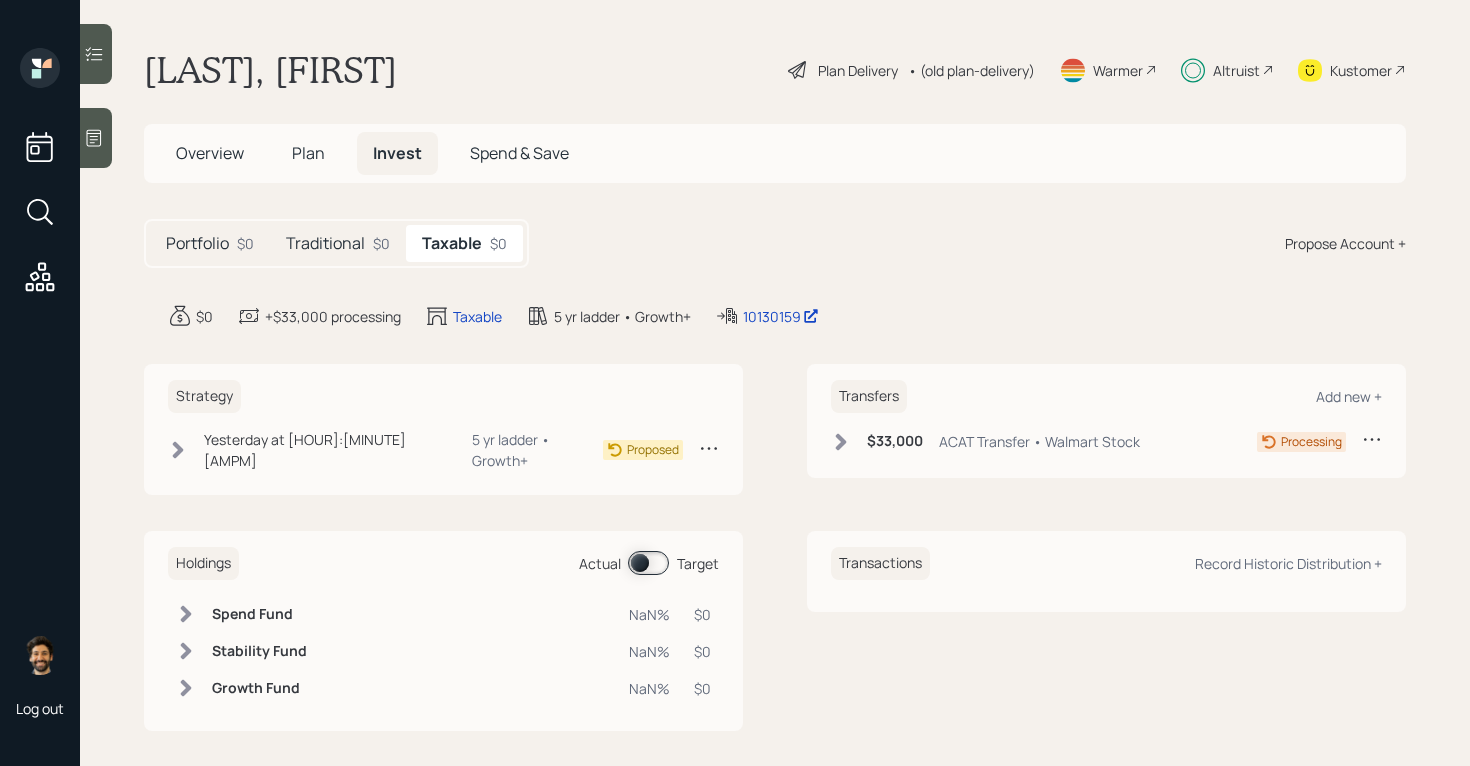 click on "$33,000 ACAT Transfer • Walmart Stock" at bounding box center [985, 441] 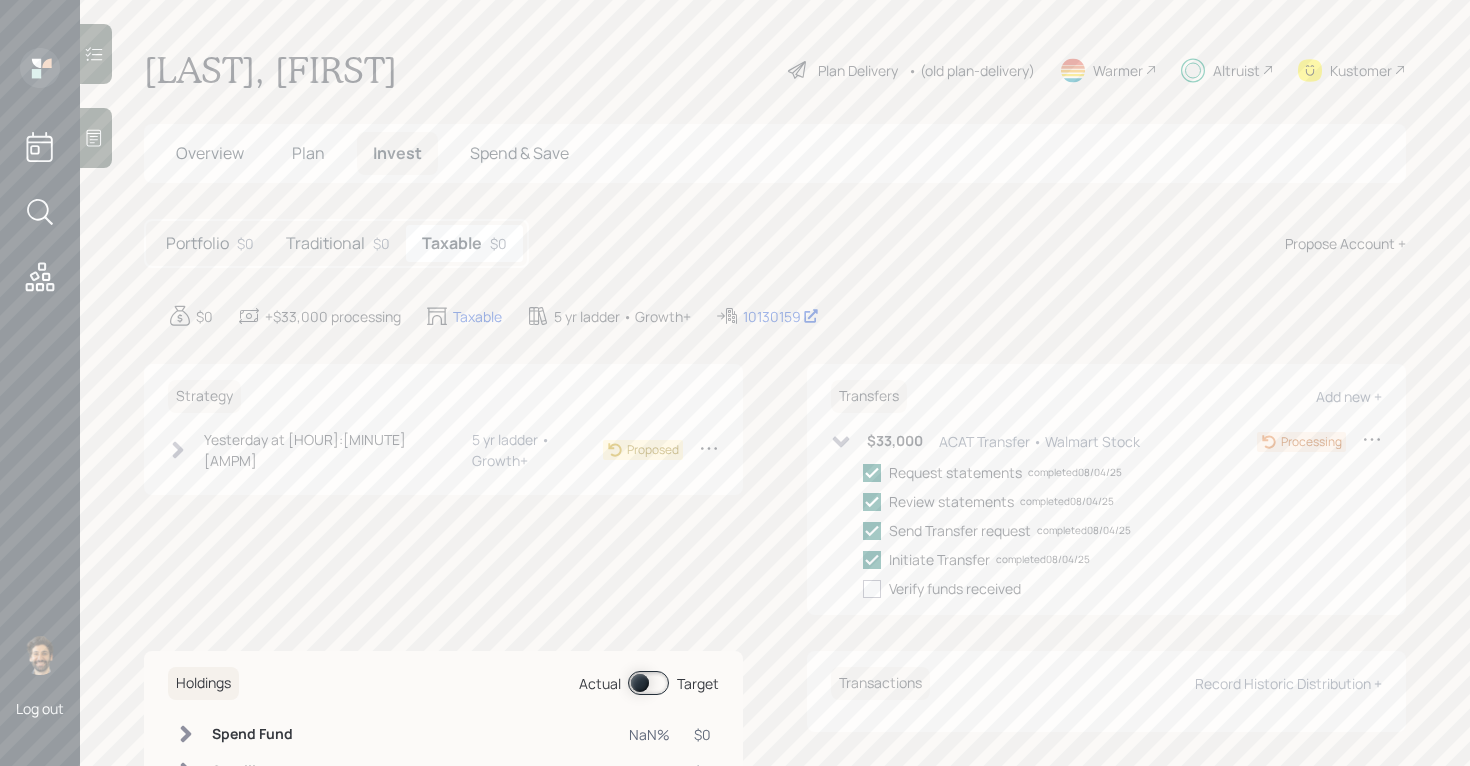 click on "5 yr ladder • Growth+" at bounding box center (537, 450) 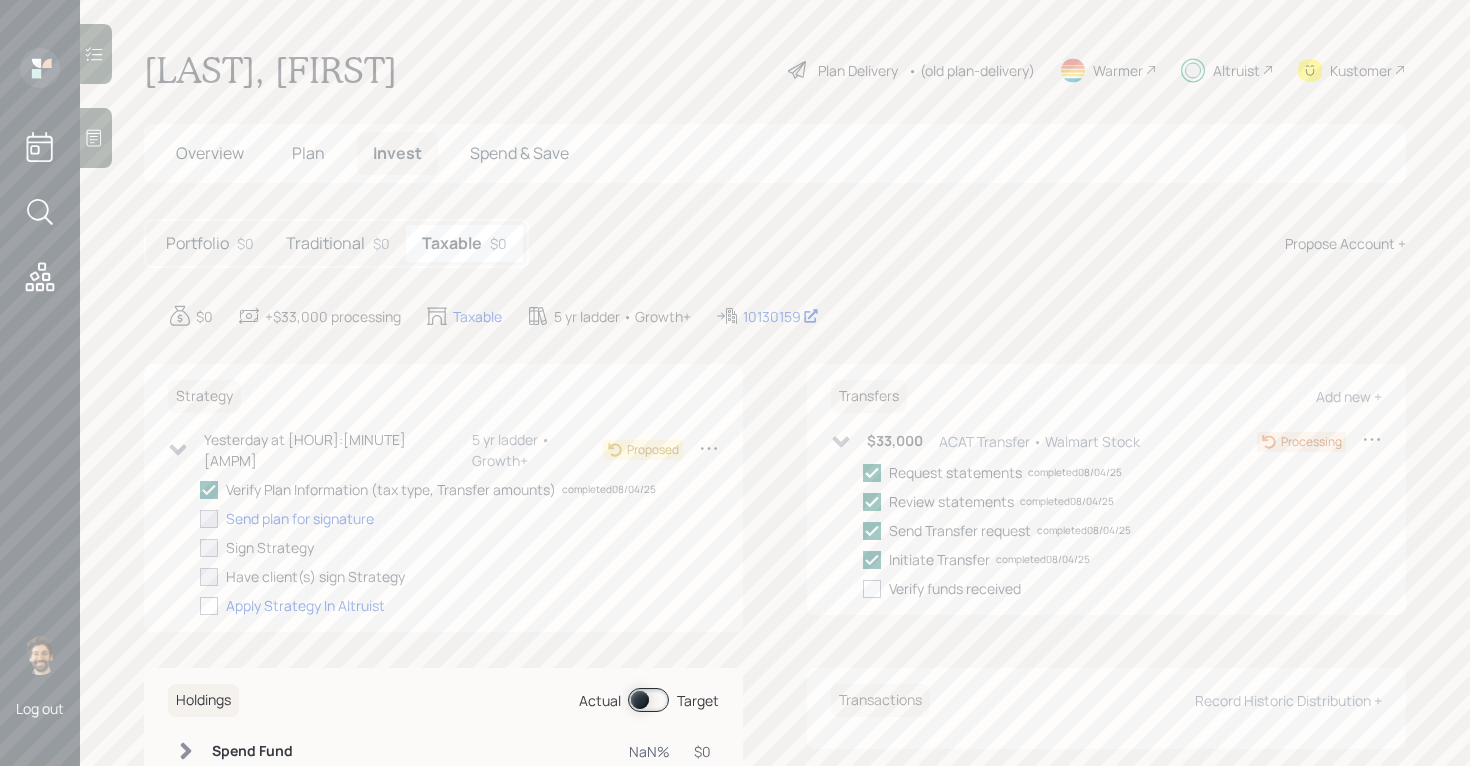 click on "5 yr ladder • Growth+" at bounding box center (537, 450) 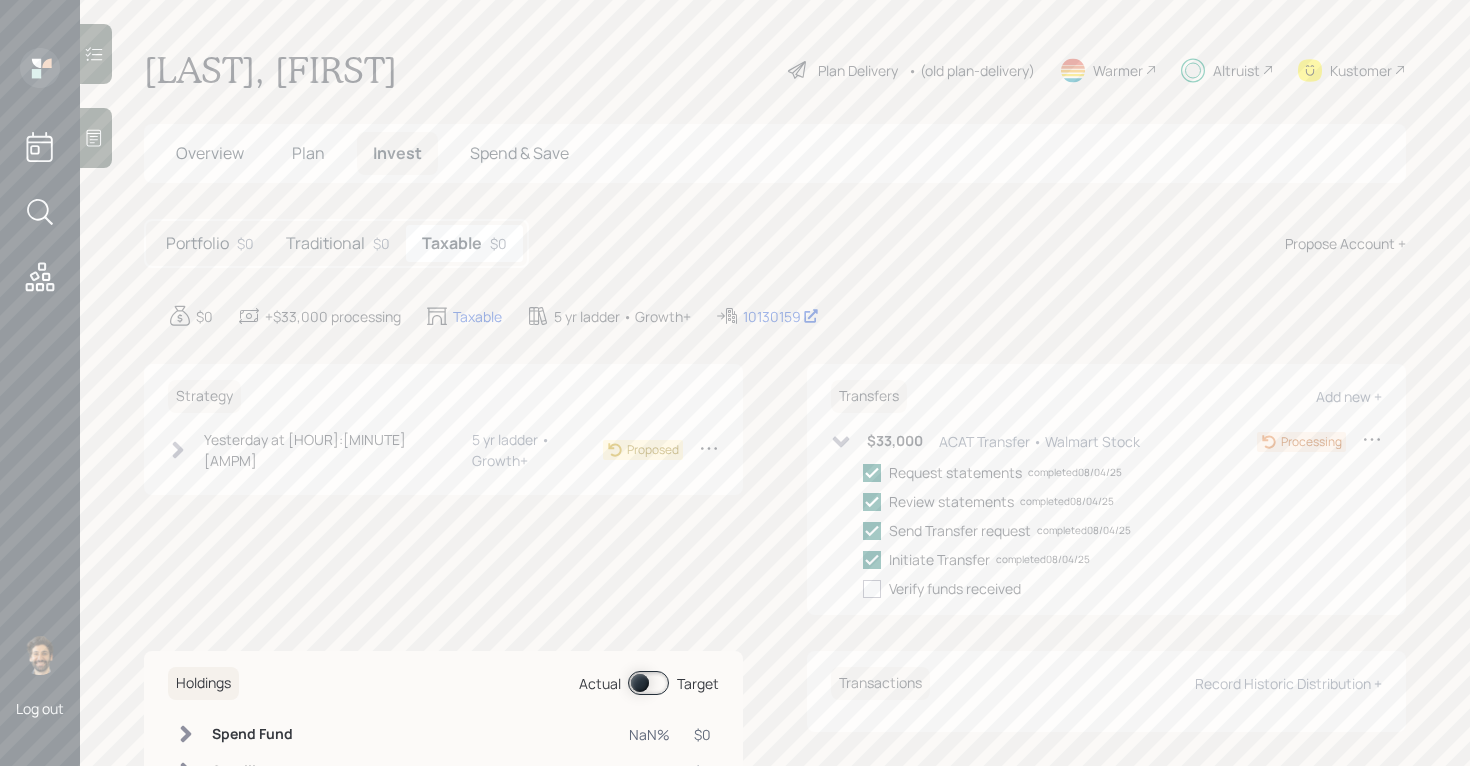 click on "Traditional $0" at bounding box center [338, 243] 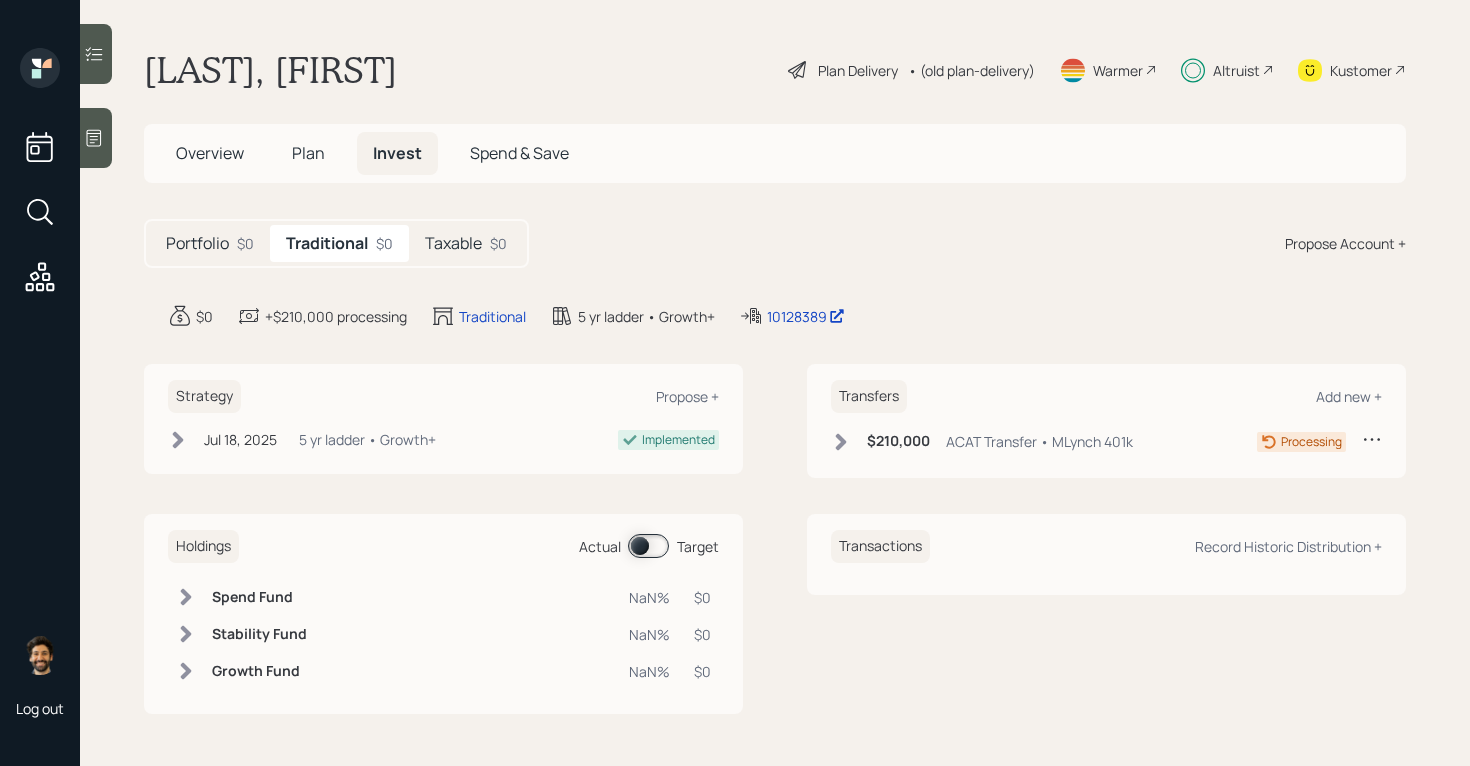 click on "Taxable" at bounding box center (453, 243) 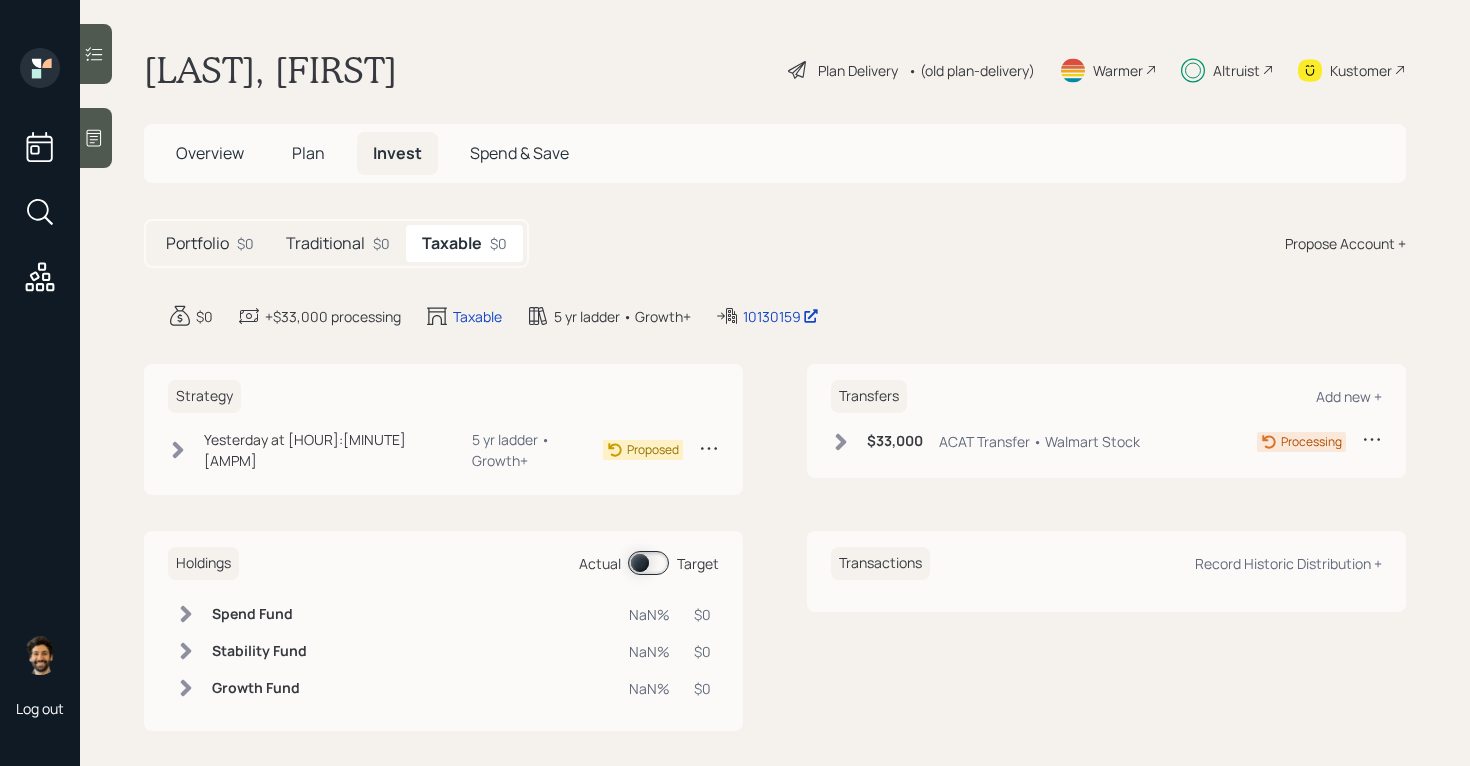click on "Traditional" at bounding box center (325, 243) 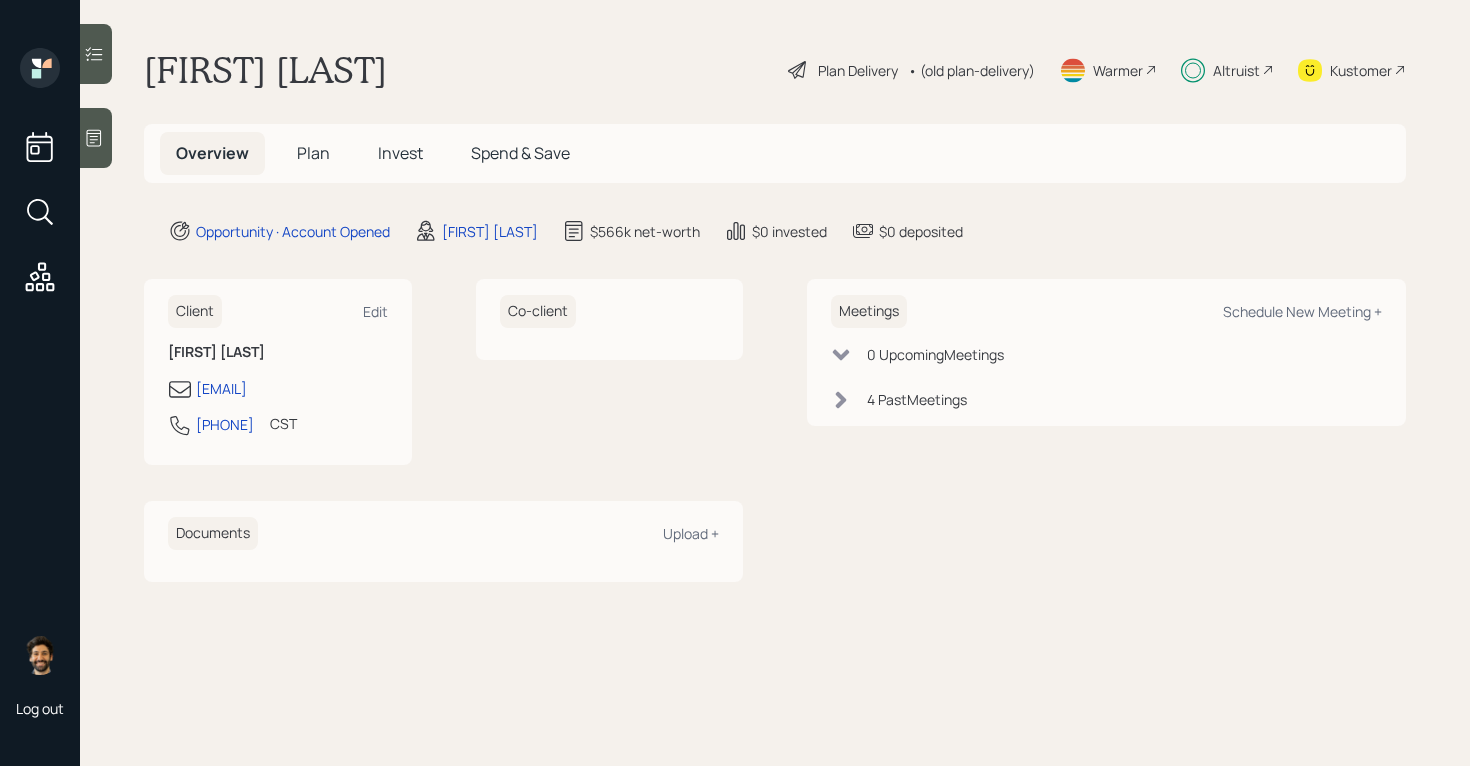 scroll, scrollTop: 0, scrollLeft: 0, axis: both 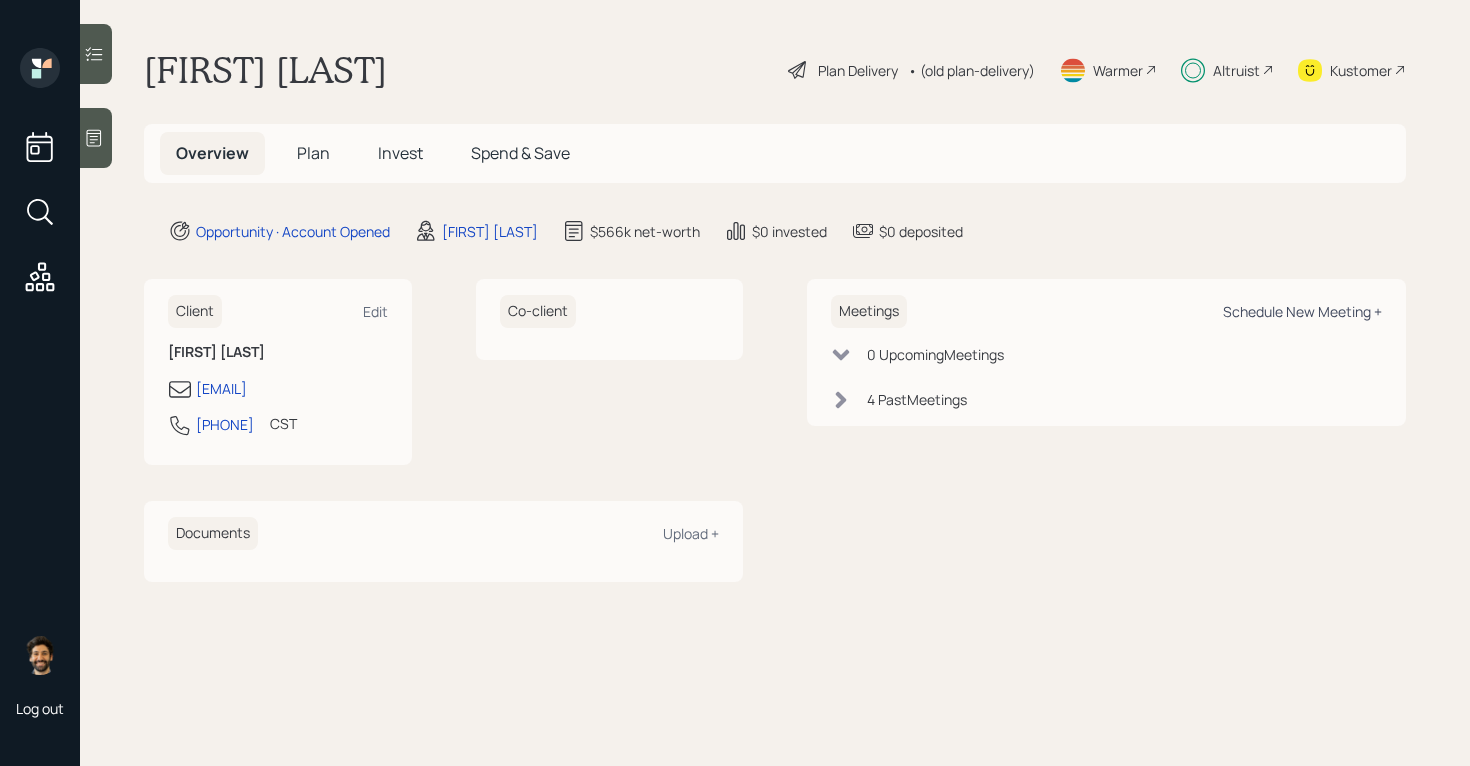 click on "Schedule New Meeting +" at bounding box center (1302, 311) 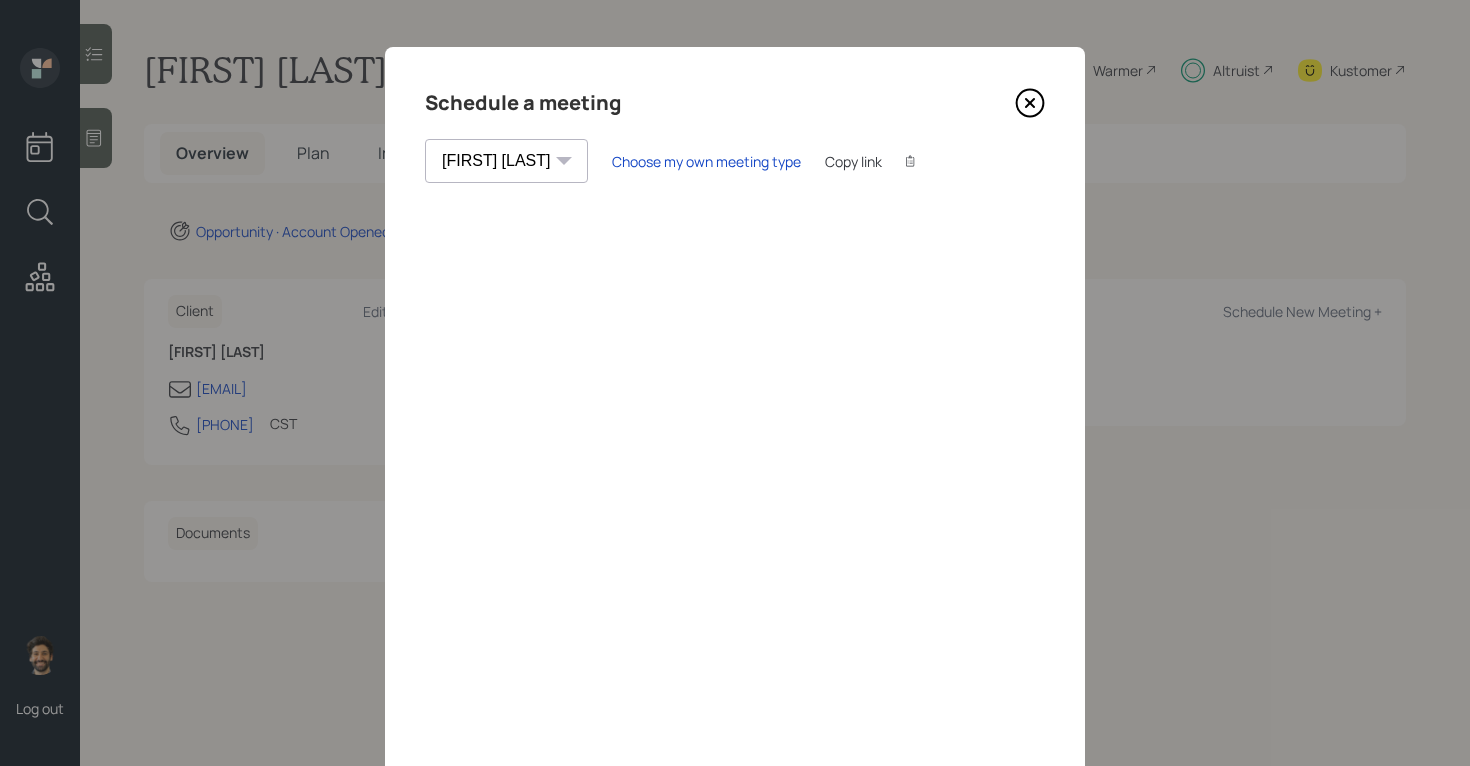 scroll, scrollTop: 0, scrollLeft: 0, axis: both 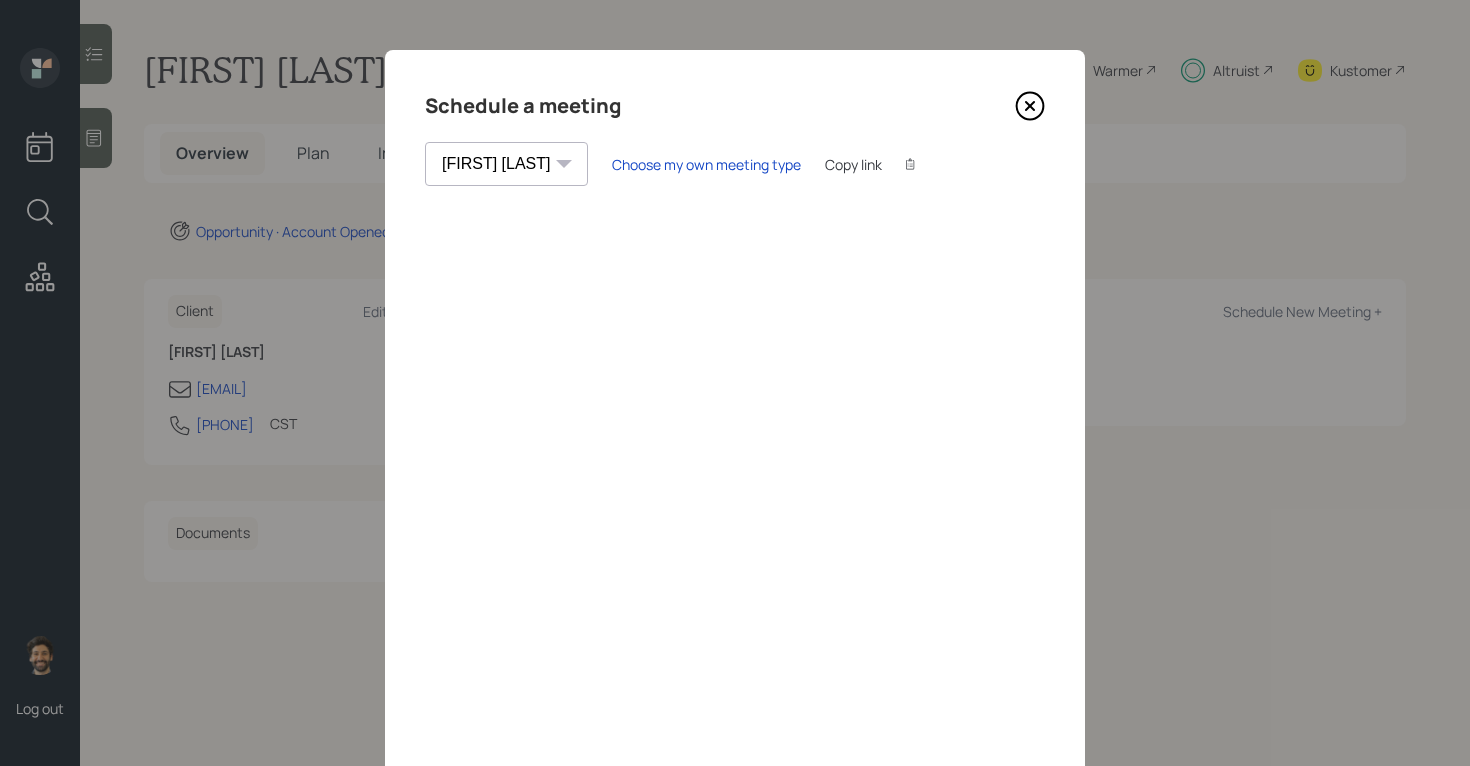 click 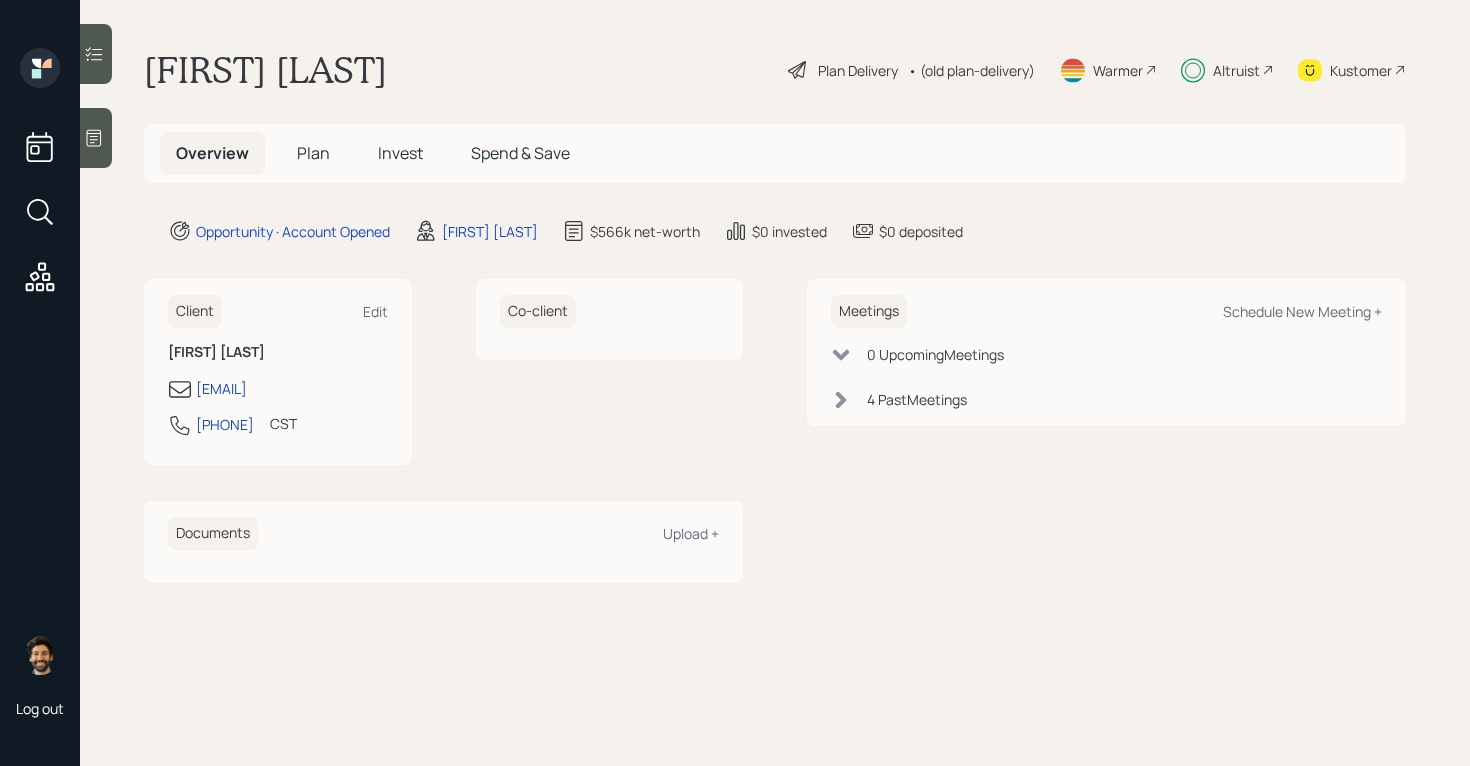 click on "Invest" at bounding box center (400, 153) 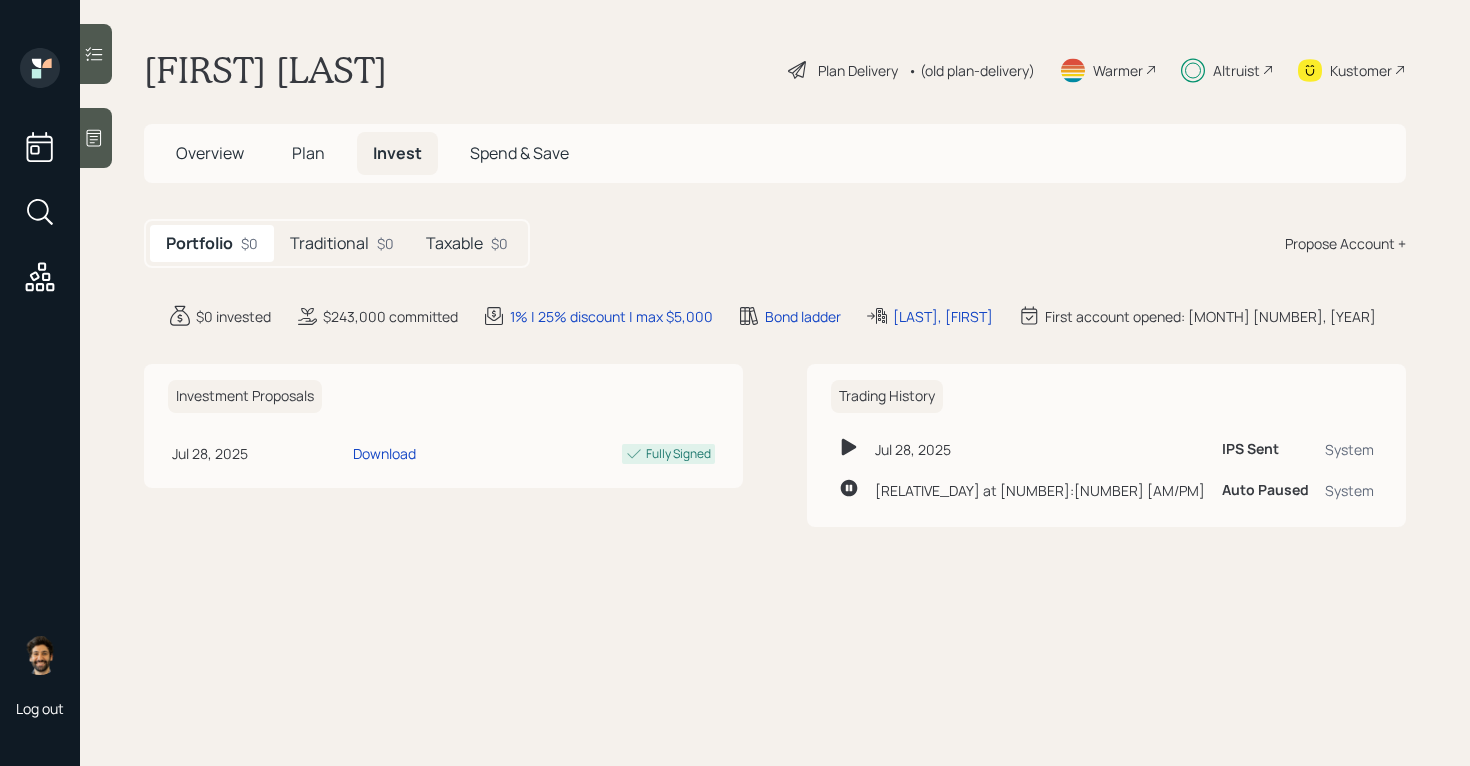 click on "Taxable" at bounding box center [454, 243] 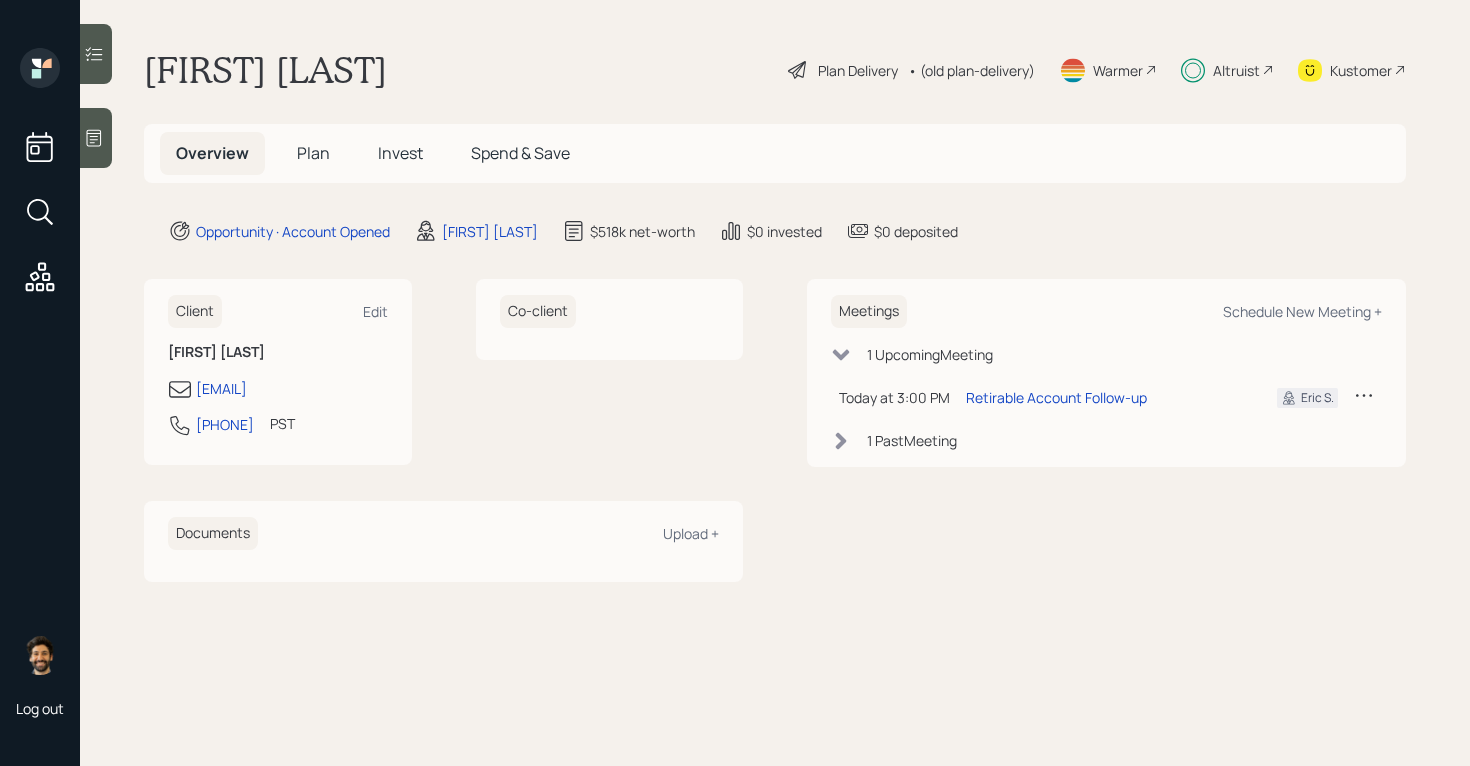 scroll, scrollTop: 0, scrollLeft: 0, axis: both 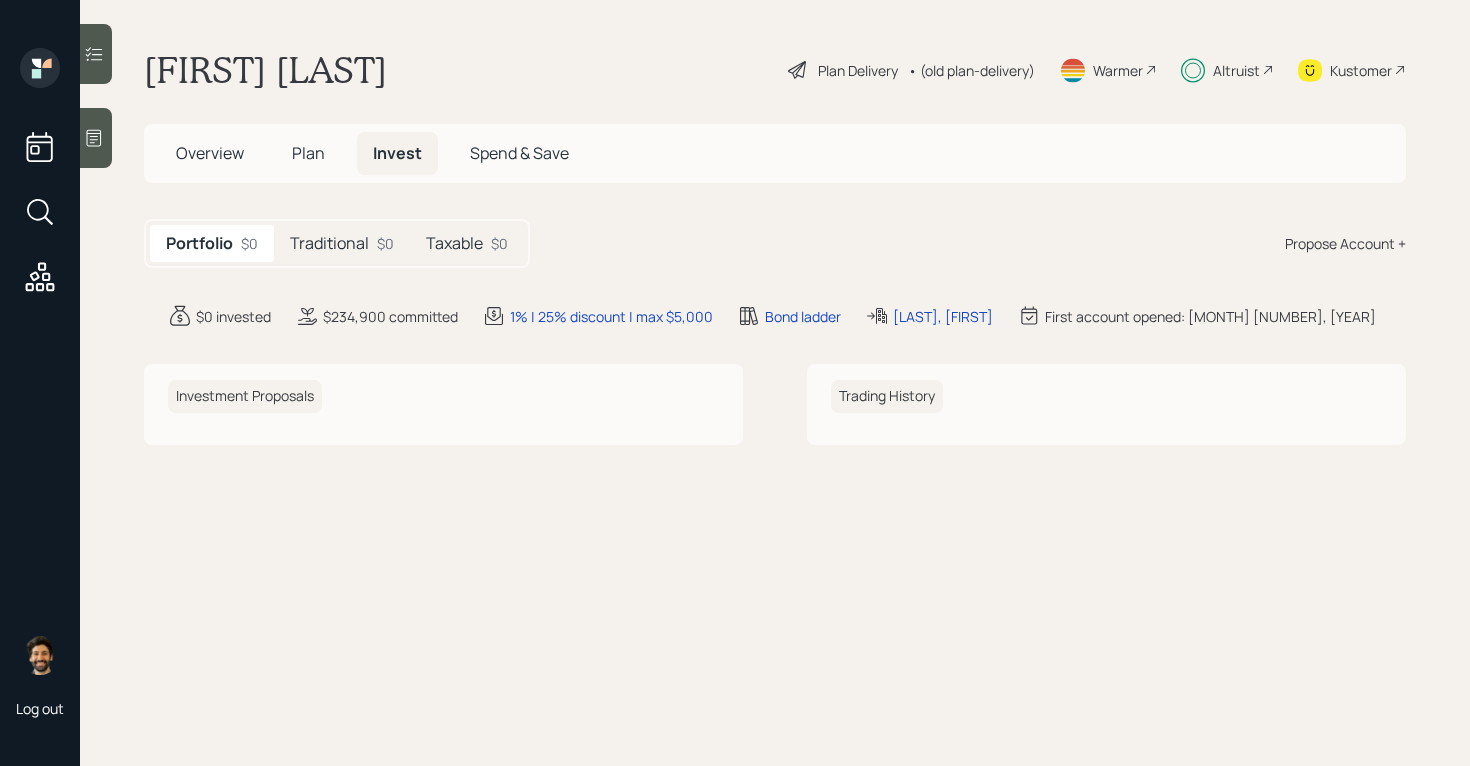 click on "Traditional $0" at bounding box center [342, 243] 